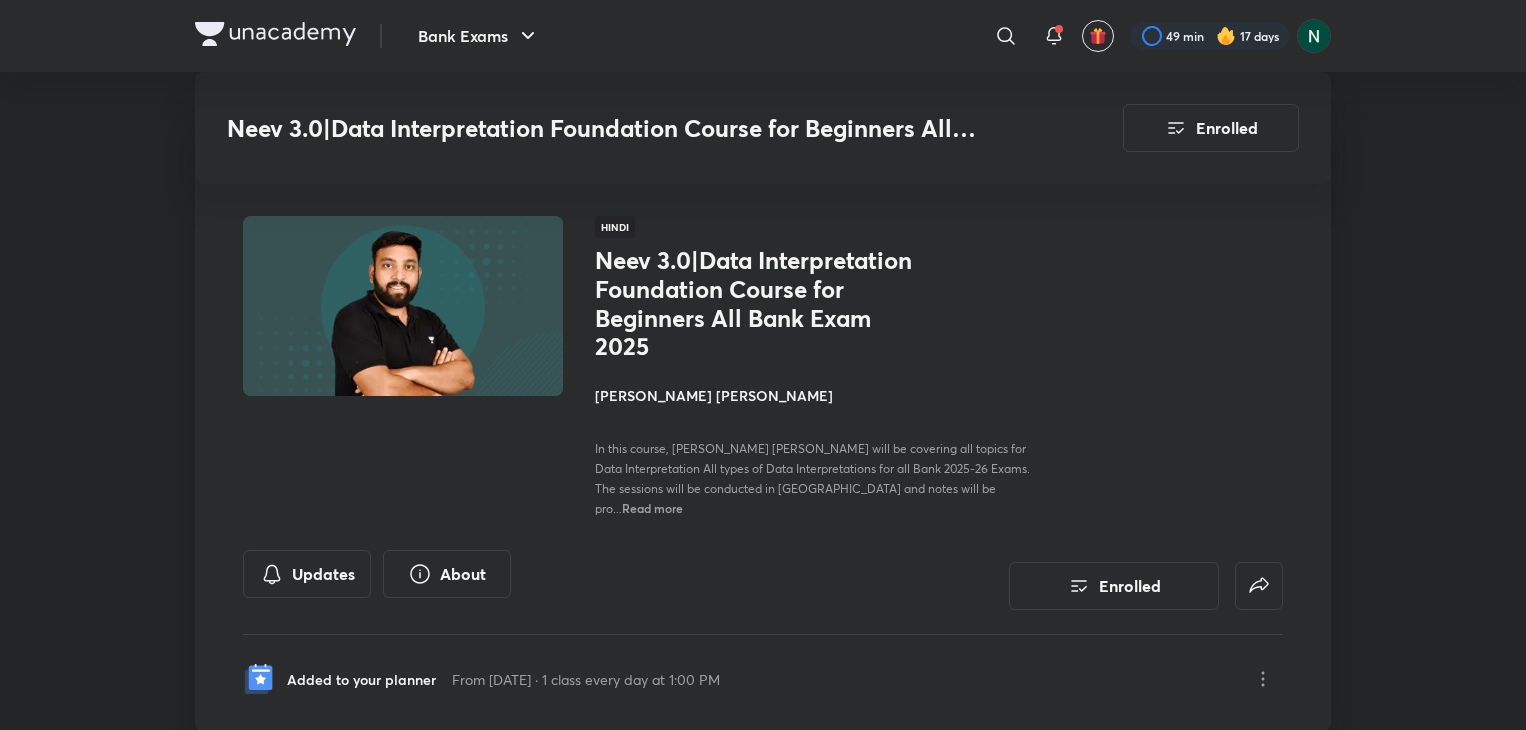 scroll, scrollTop: 3400, scrollLeft: 0, axis: vertical 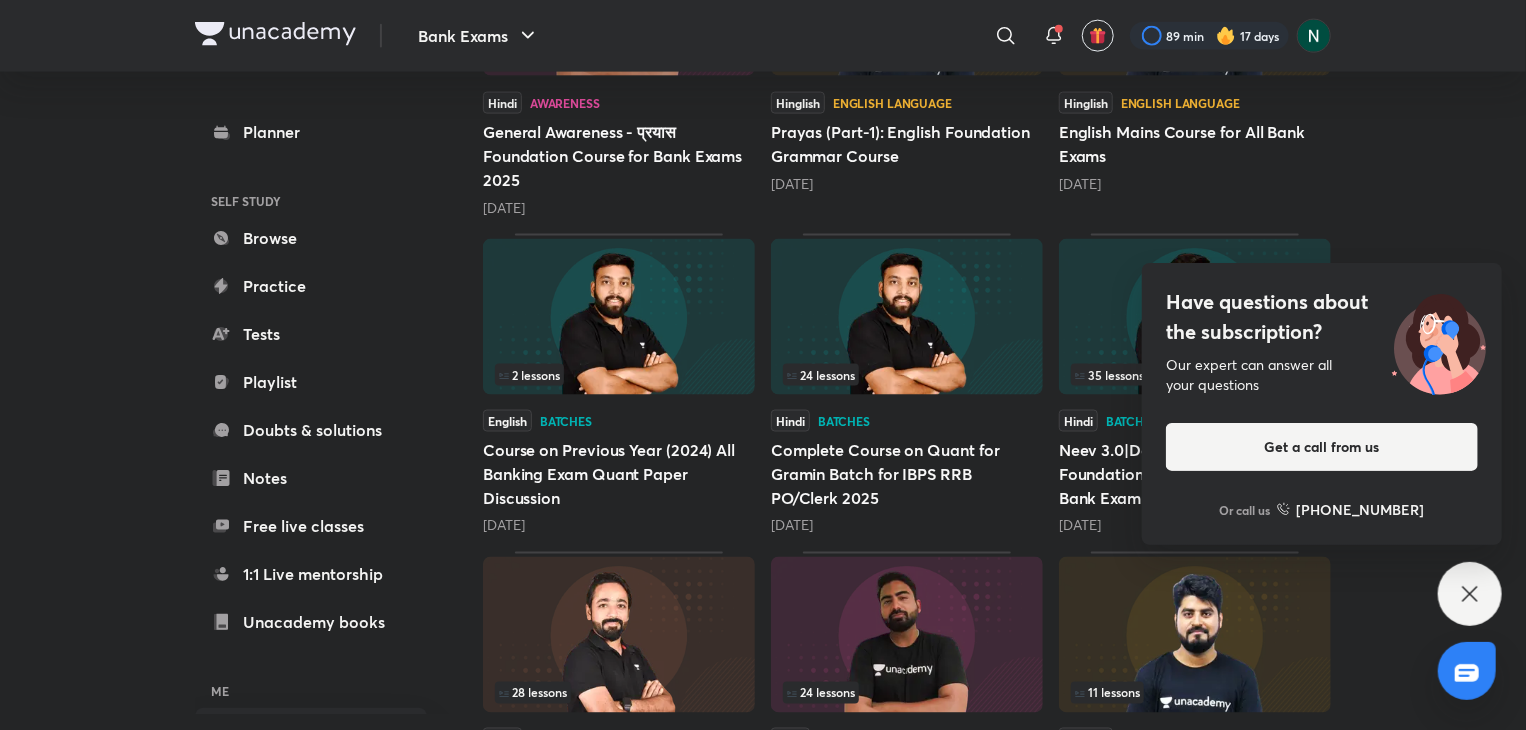 click on "Have questions about the subscription? Our expert can answer all your questions Get a call from us Or call us [PHONE_NUMBER]" at bounding box center [1322, 404] 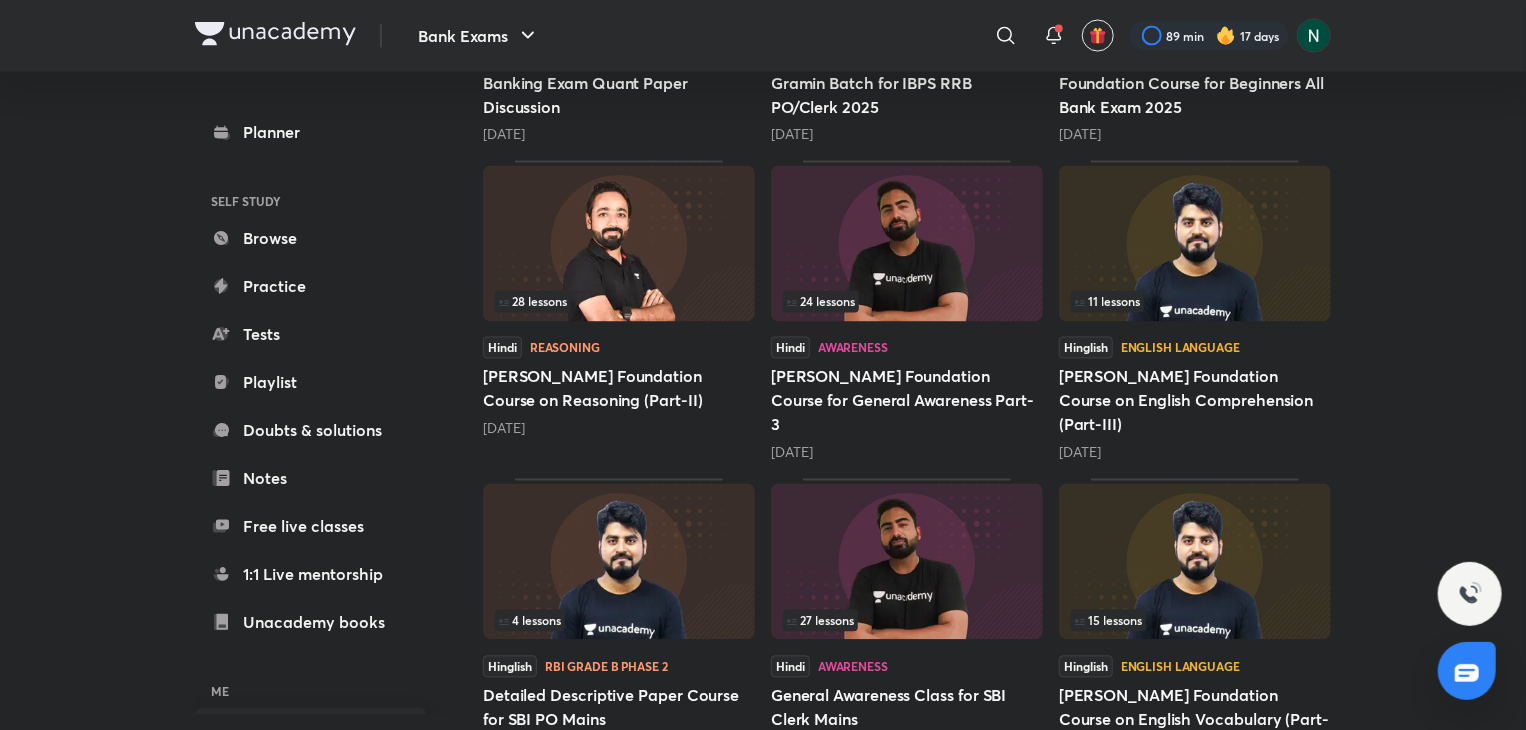 scroll, scrollTop: 1880, scrollLeft: 0, axis: vertical 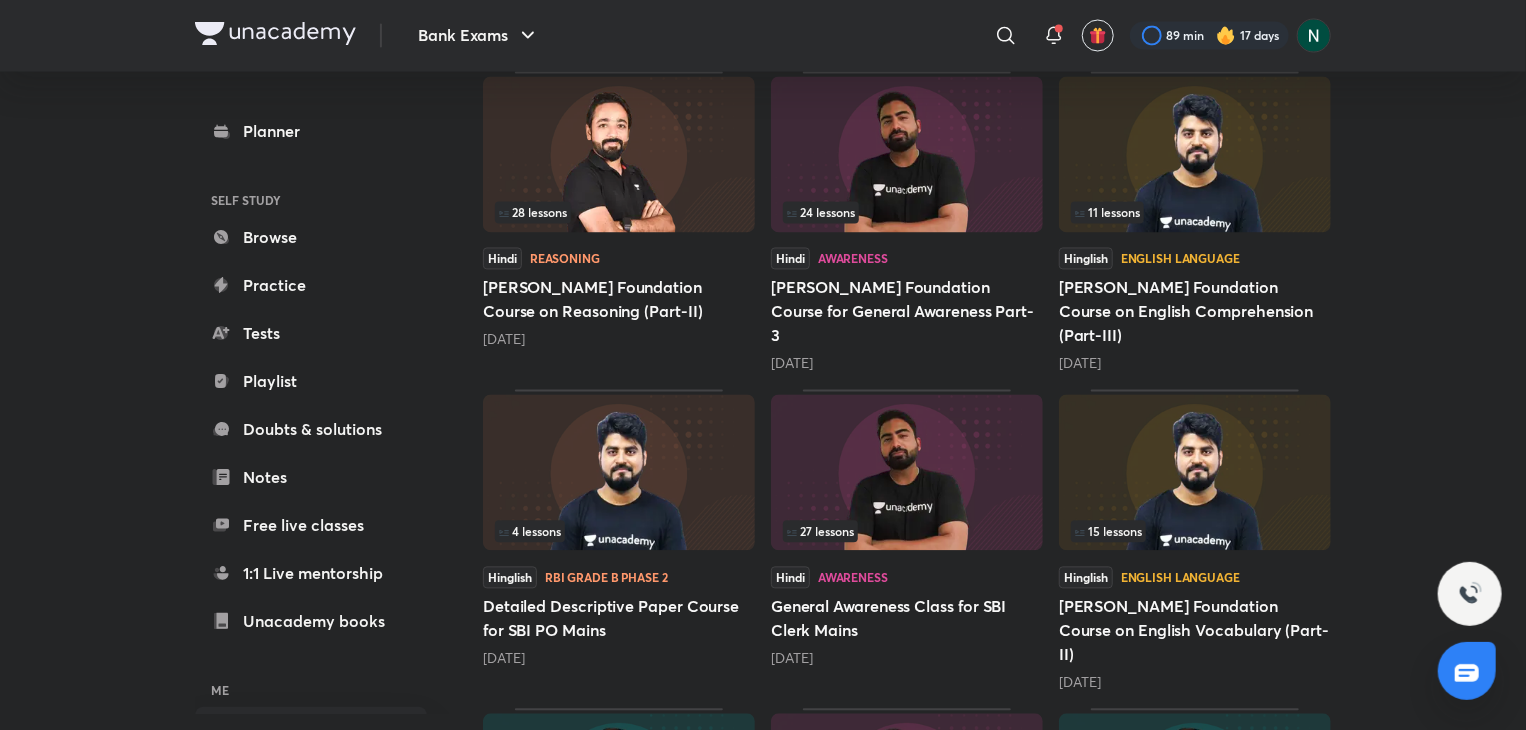 click at bounding box center (1195, 473) 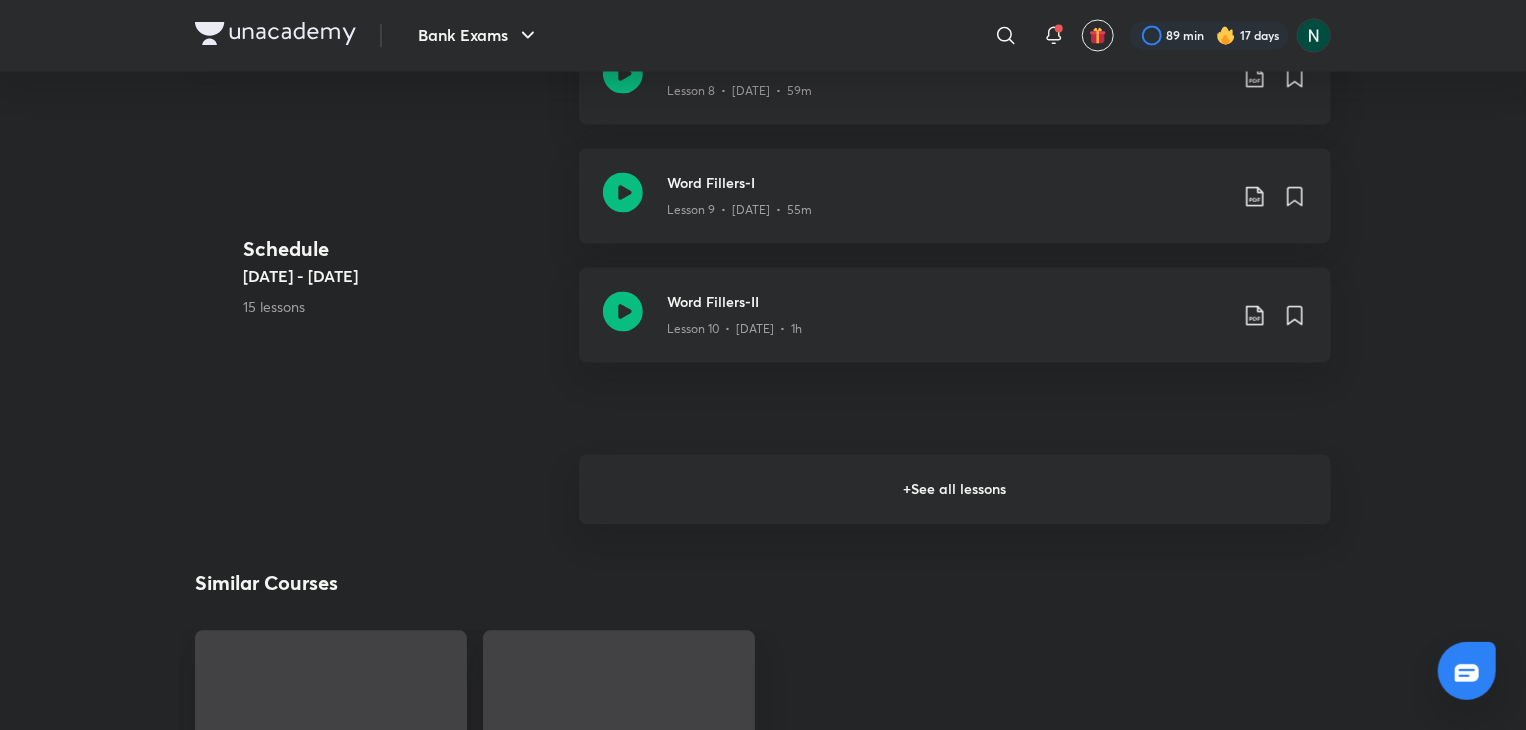 scroll, scrollTop: 0, scrollLeft: 0, axis: both 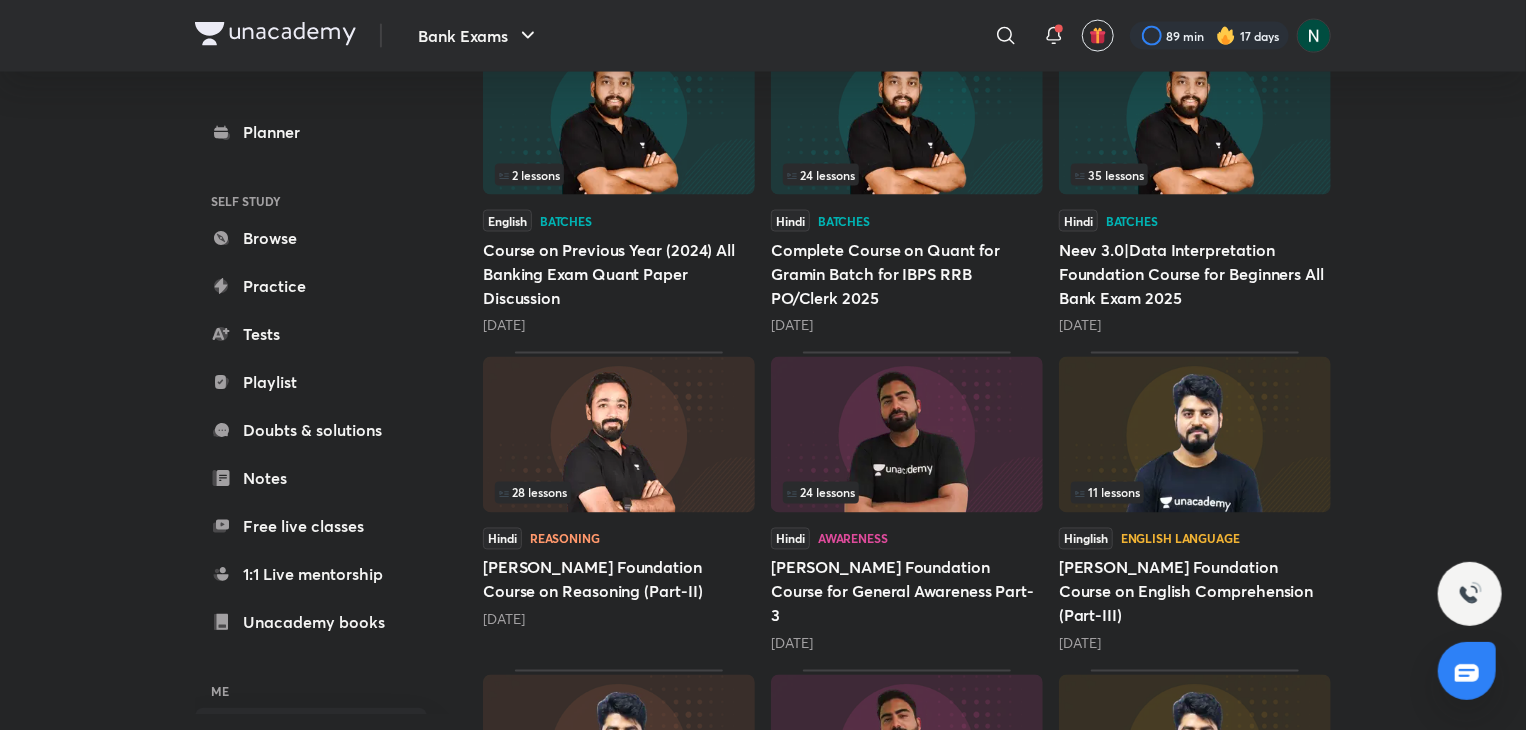 click at bounding box center [619, 435] 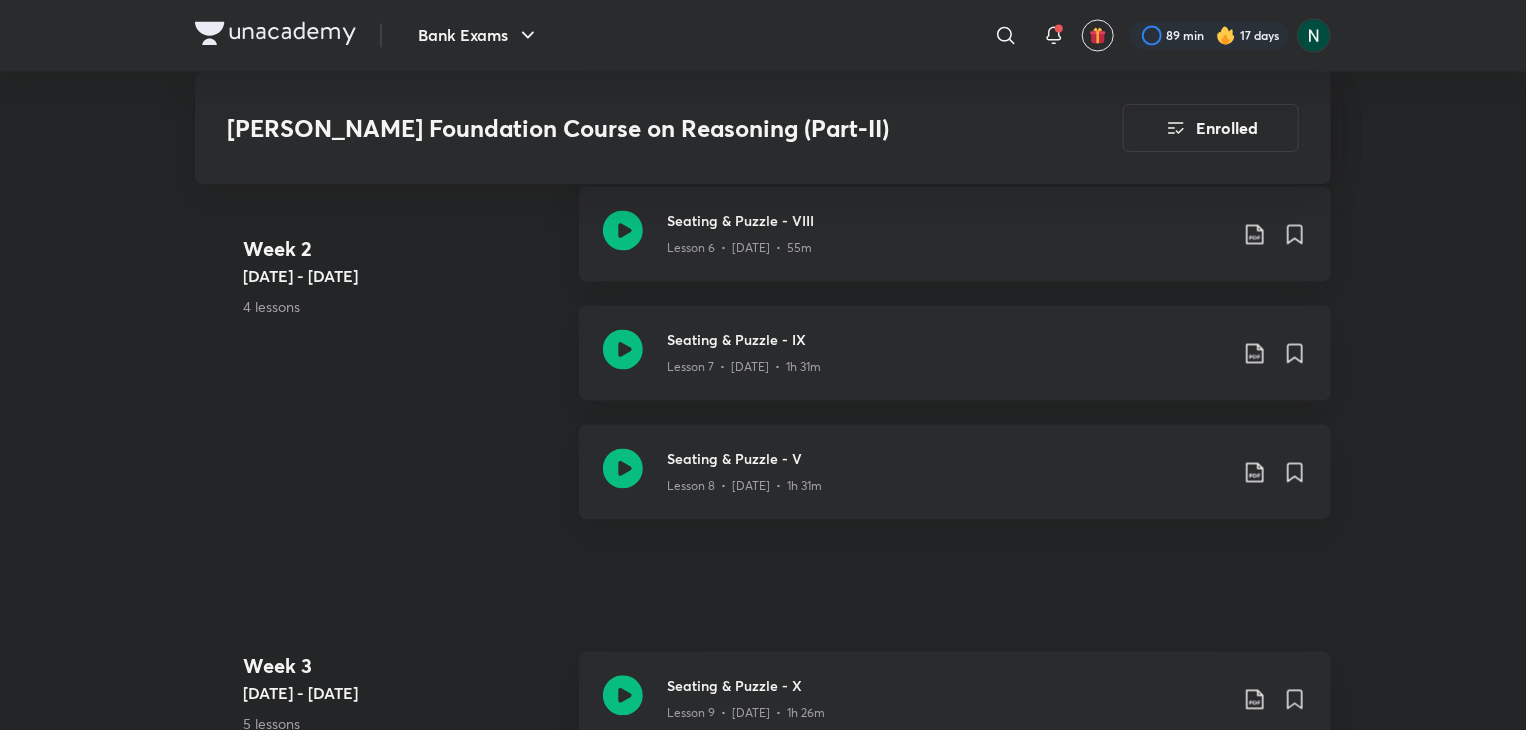 scroll, scrollTop: 1800, scrollLeft: 0, axis: vertical 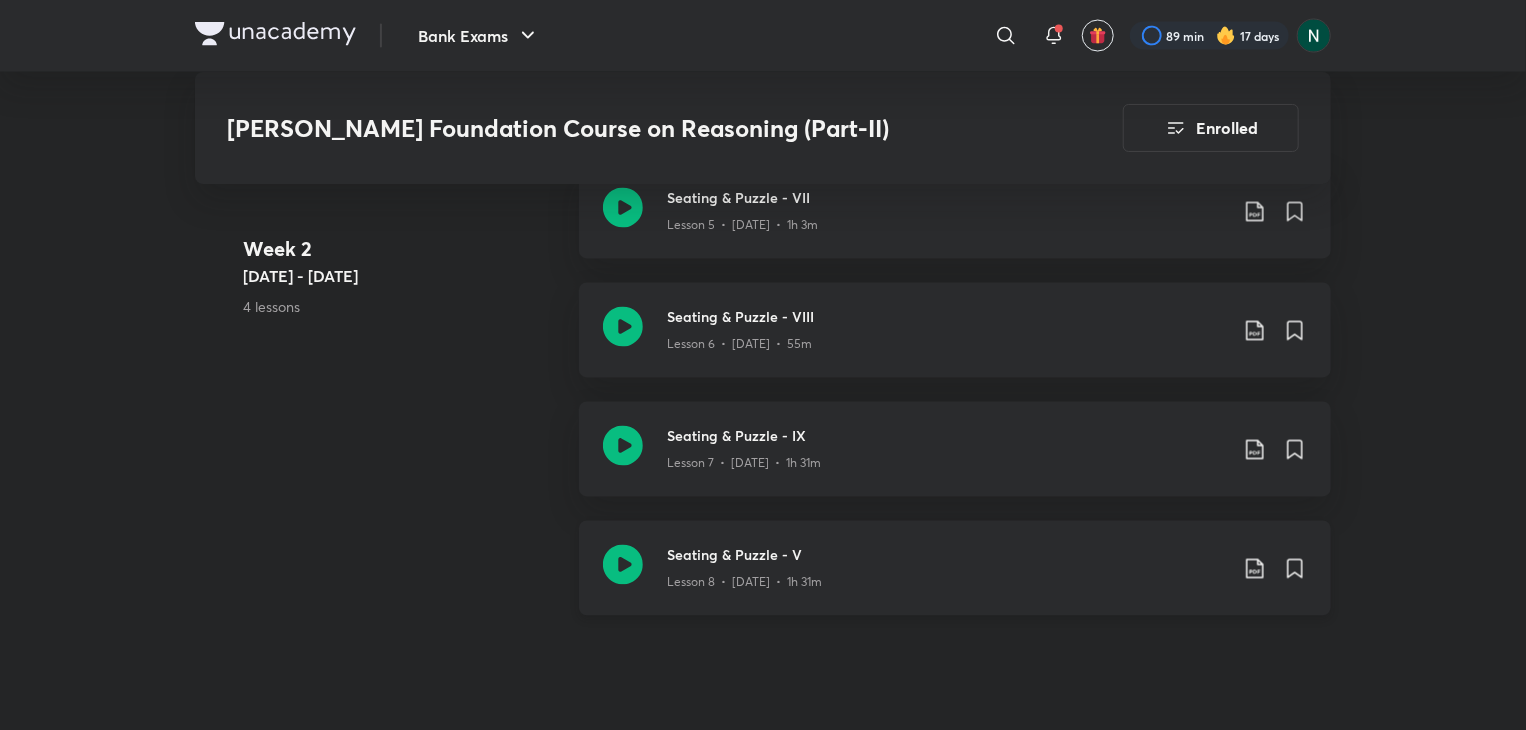 click 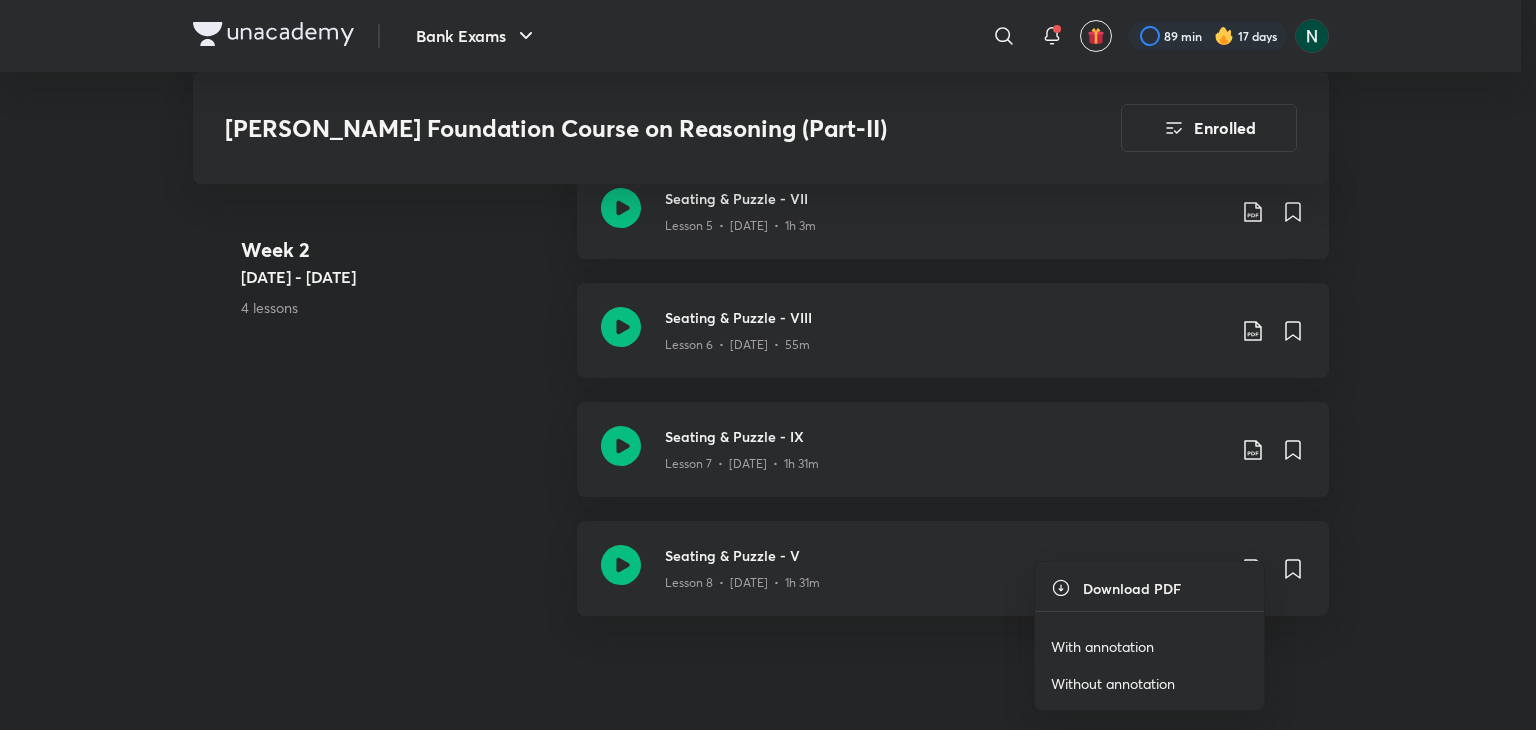 click on "With annotation" at bounding box center [1102, 646] 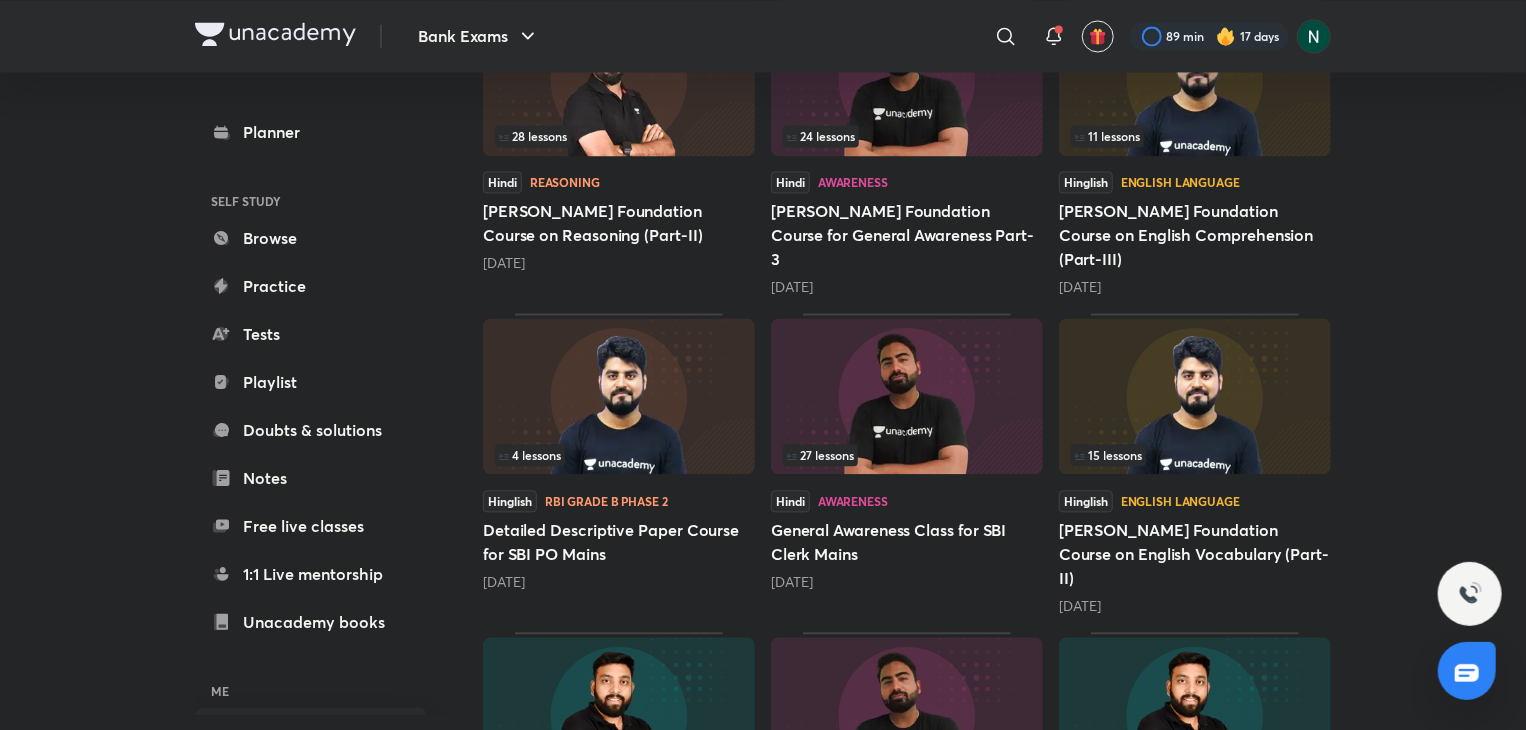 scroll, scrollTop: 1960, scrollLeft: 0, axis: vertical 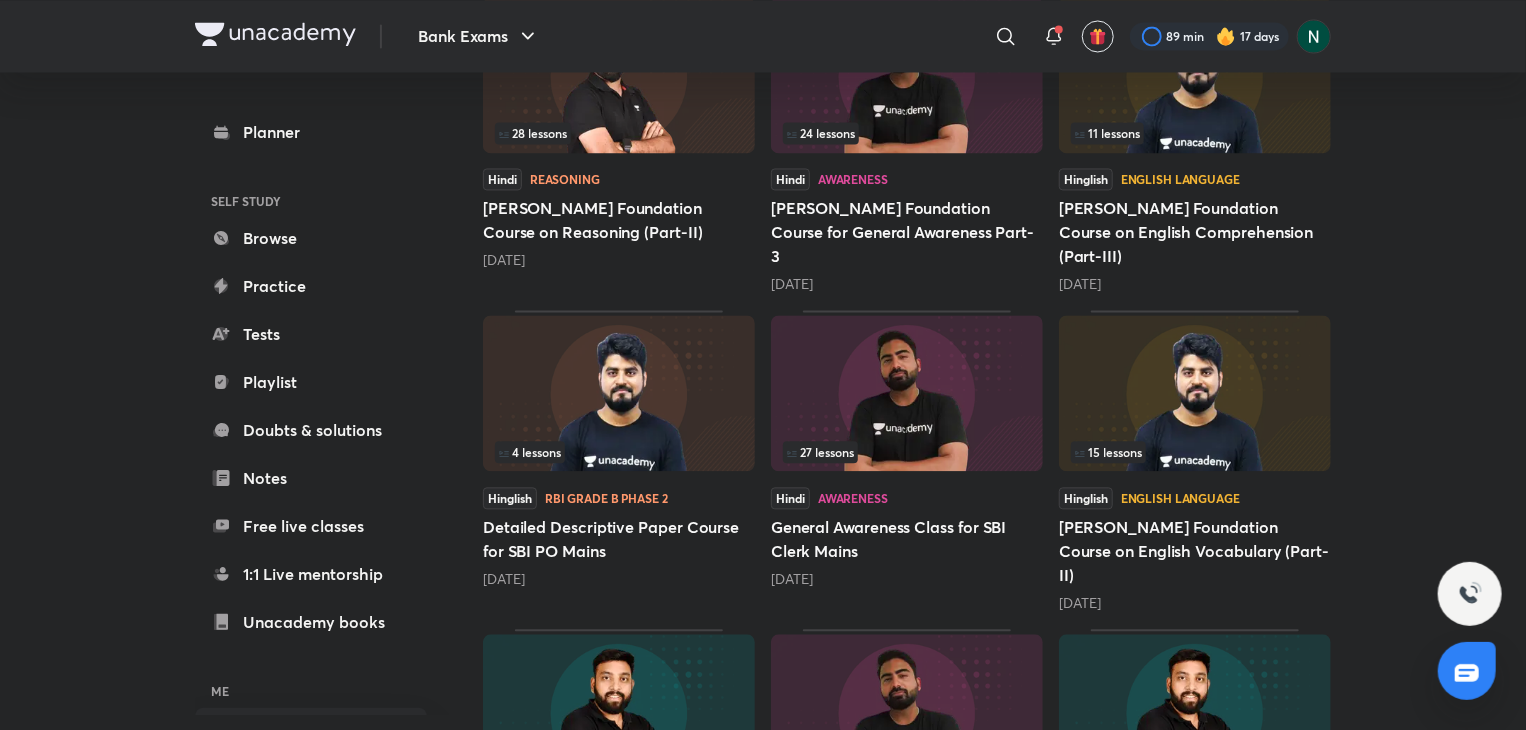 click on "15   lessons" at bounding box center [1195, 452] 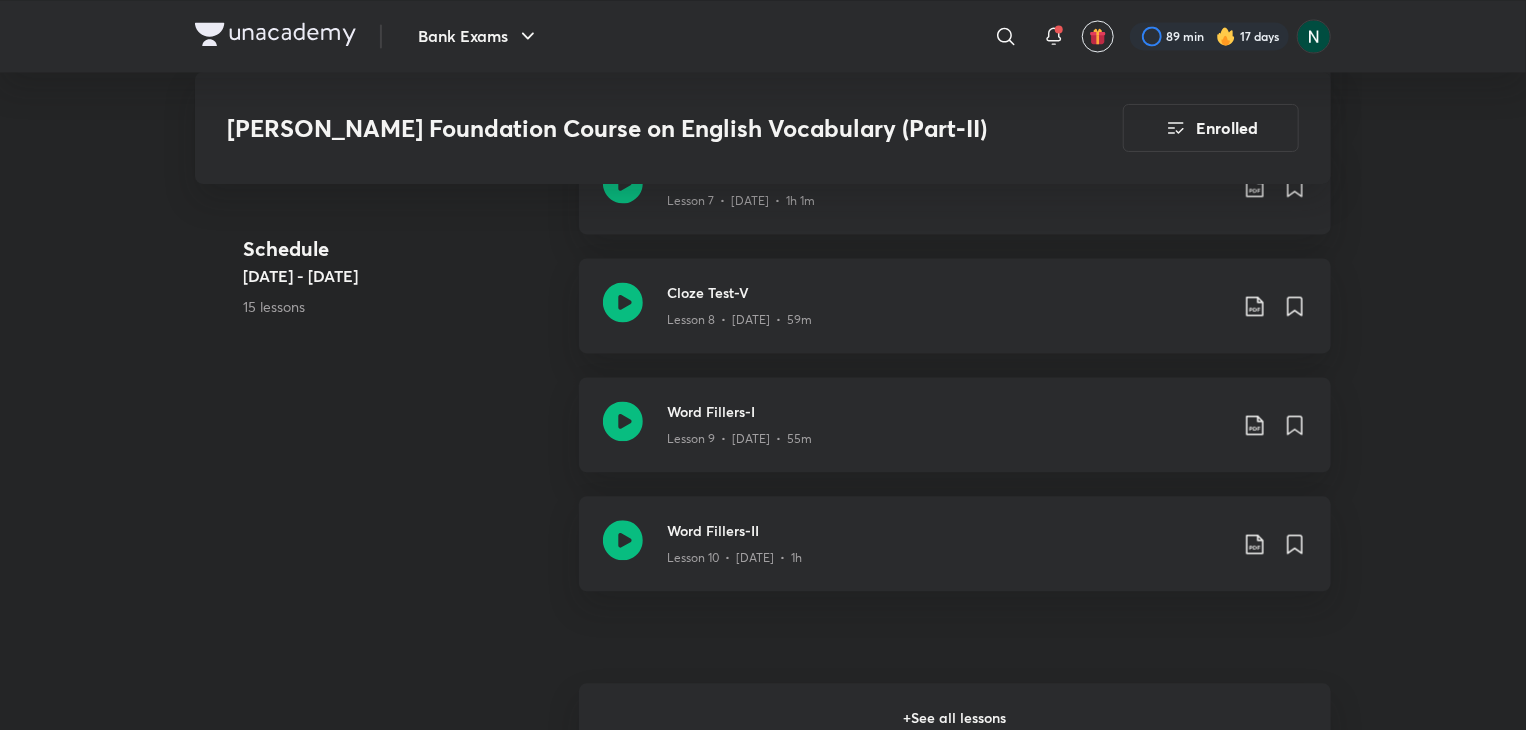 scroll, scrollTop: 2120, scrollLeft: 0, axis: vertical 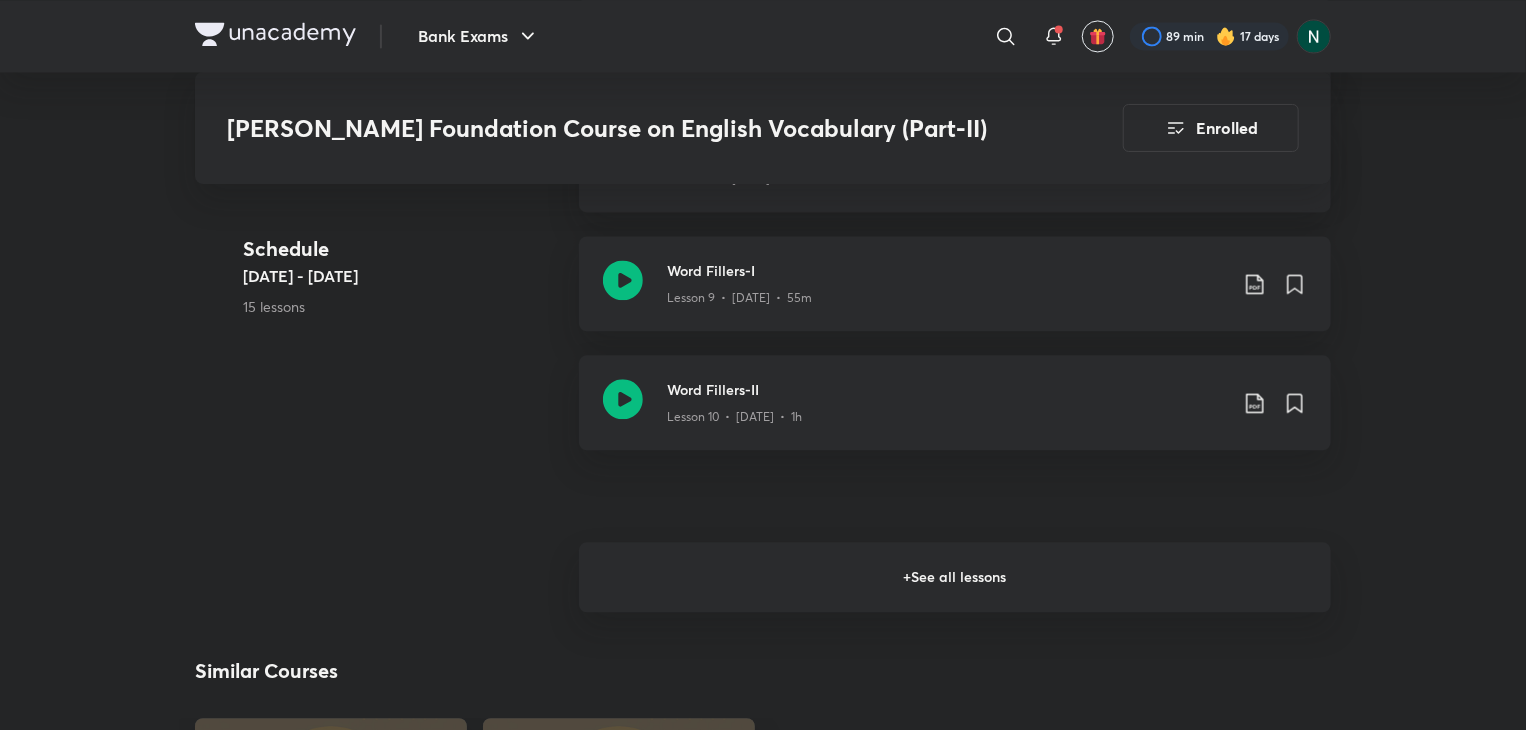 click on "+  See all lessons" at bounding box center (955, 577) 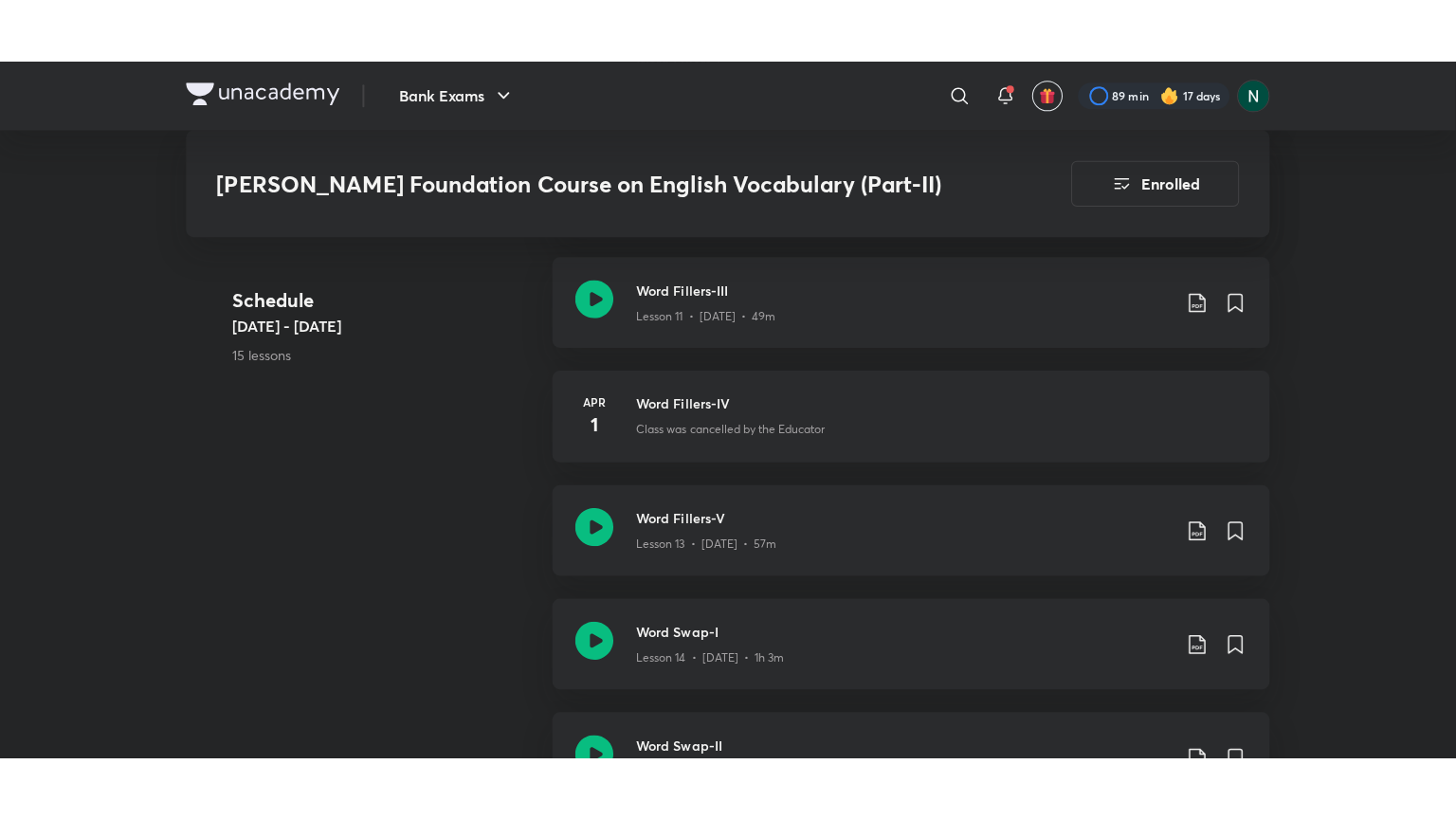 scroll, scrollTop: 2237, scrollLeft: 0, axis: vertical 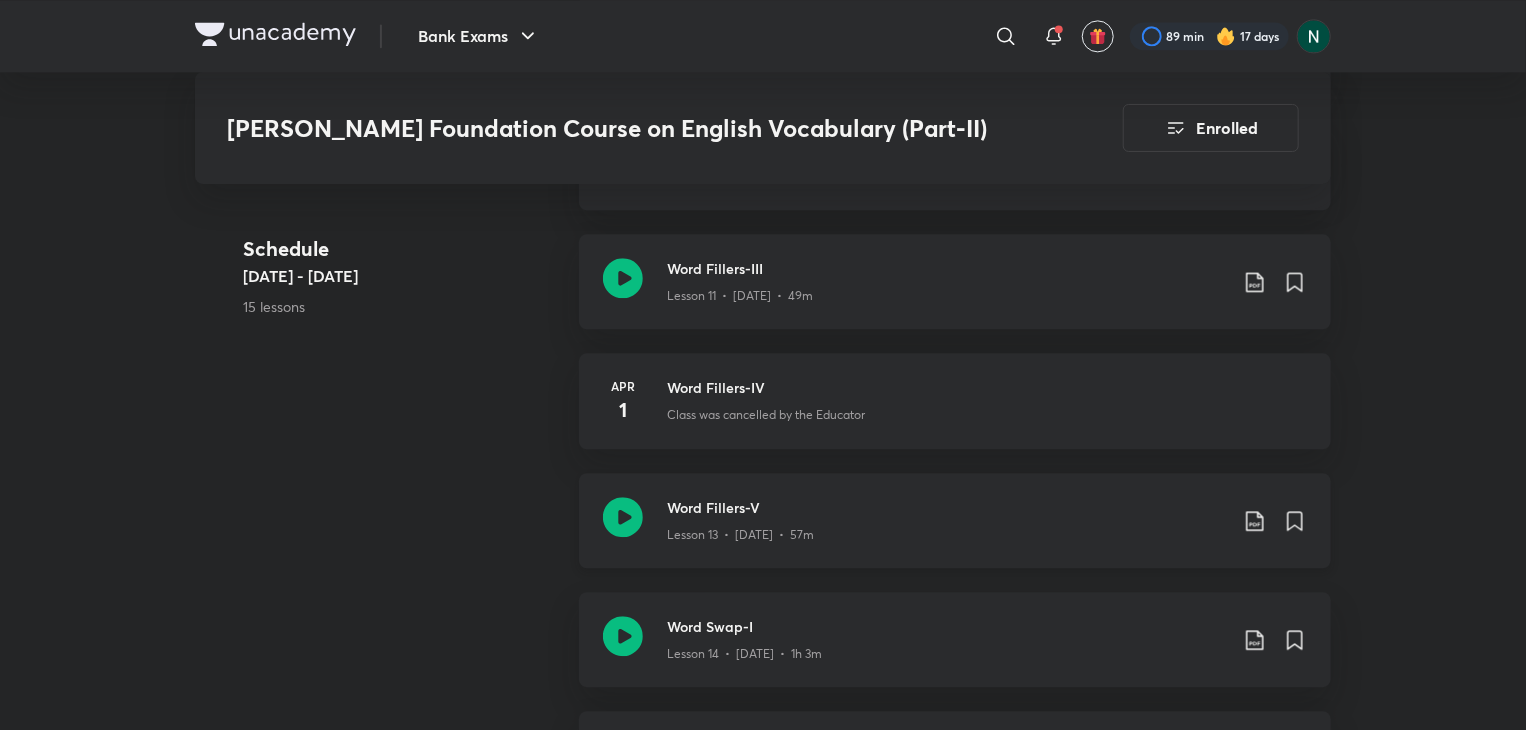 click 